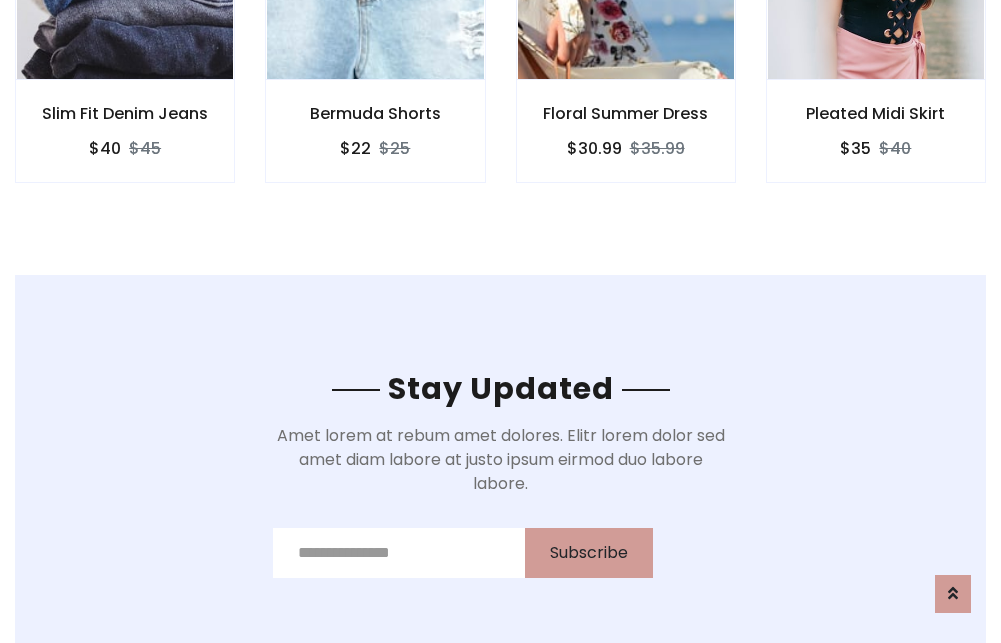scroll, scrollTop: 3012, scrollLeft: 0, axis: vertical 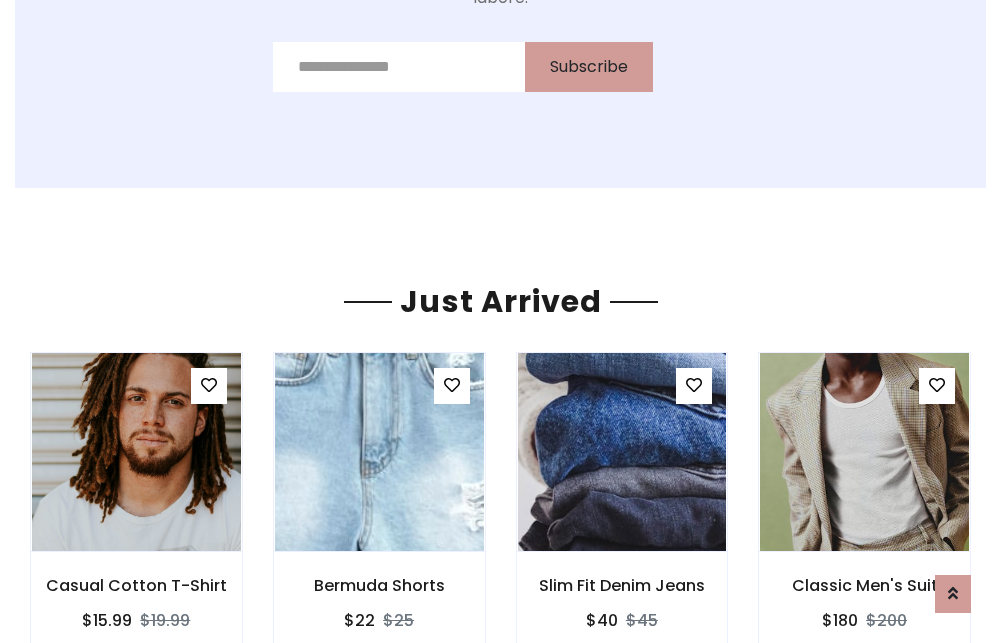 click on "Floral Summer Dress
$30.99
$35.99" at bounding box center [626, -441] 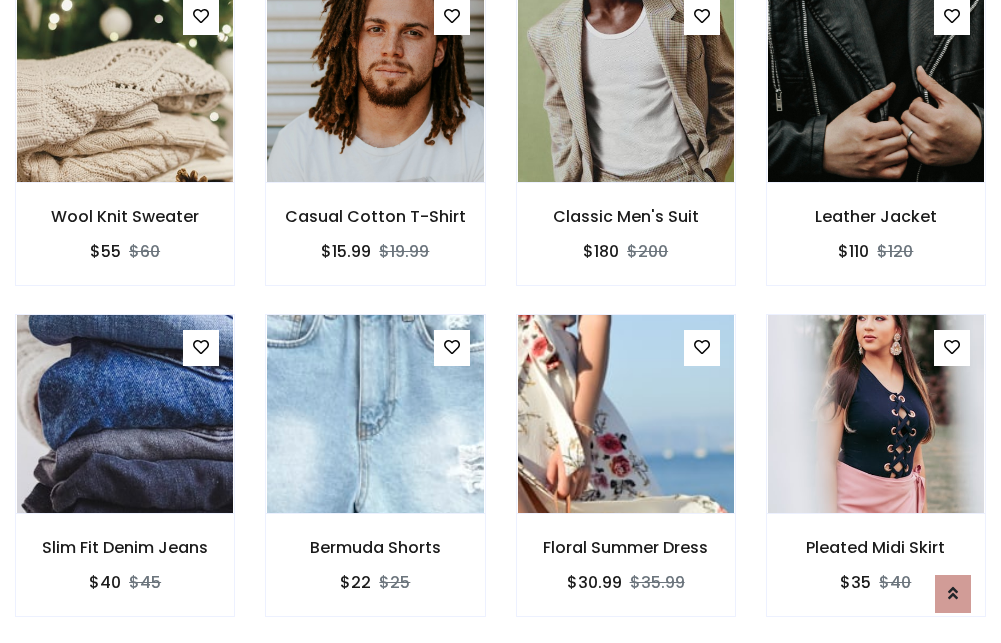scroll, scrollTop: 2090, scrollLeft: 0, axis: vertical 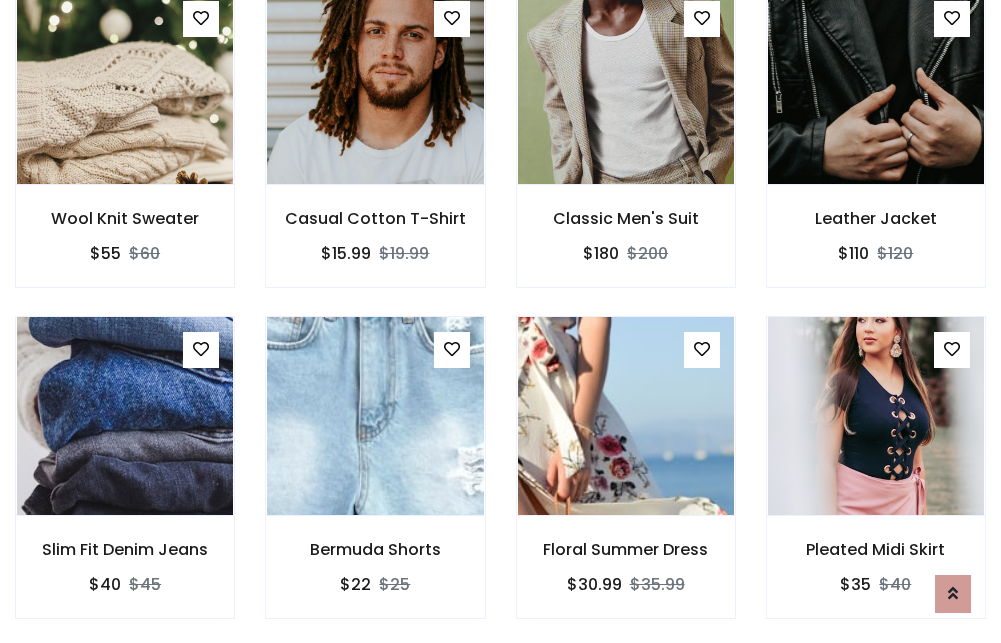 click on "Floral Summer Dress
$30.99
$35.99" at bounding box center [626, 481] 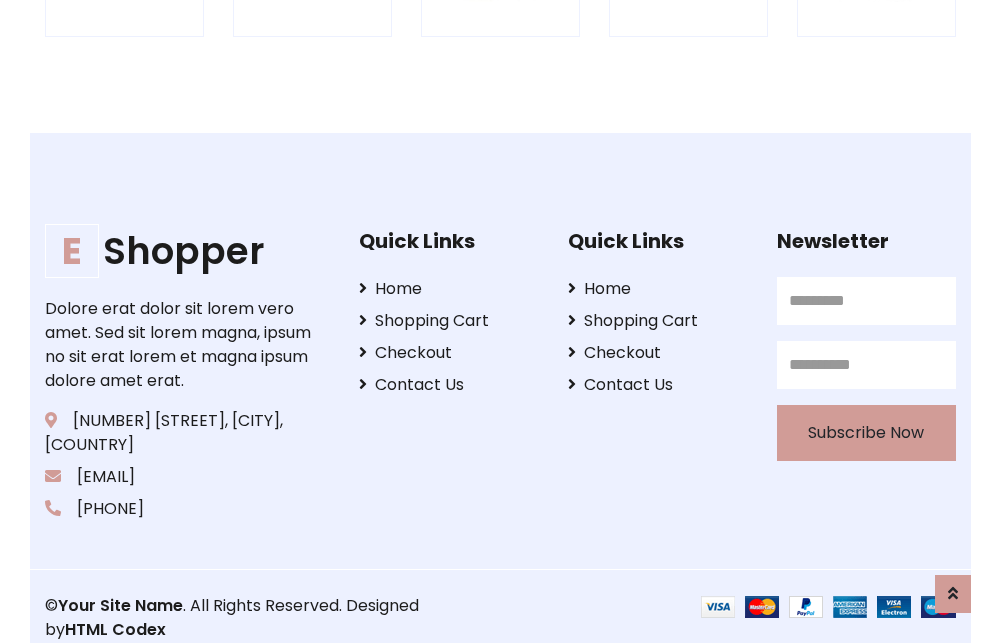 scroll, scrollTop: 3807, scrollLeft: 0, axis: vertical 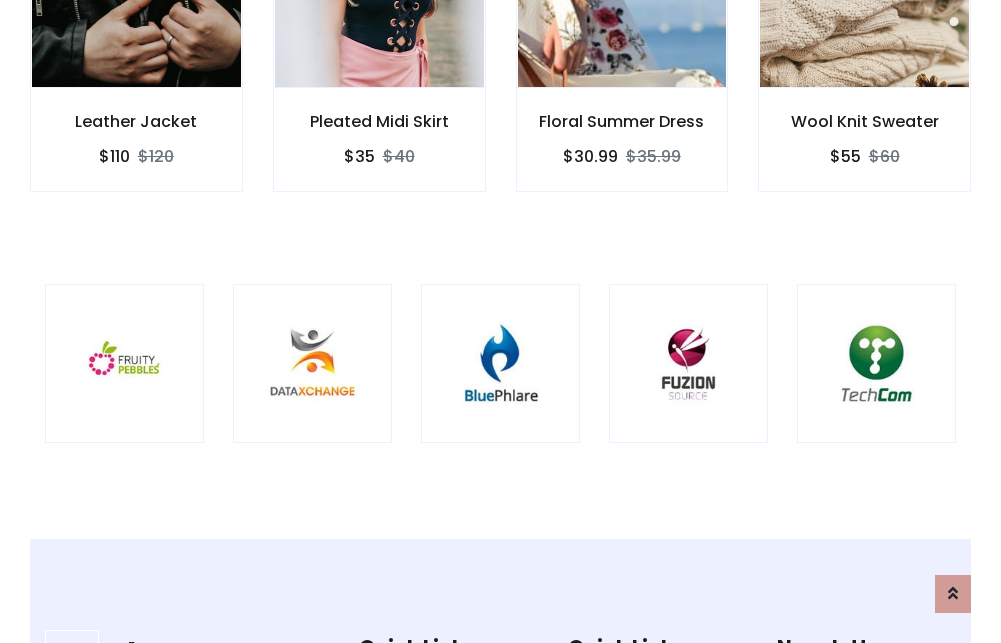click at bounding box center (500, 363) 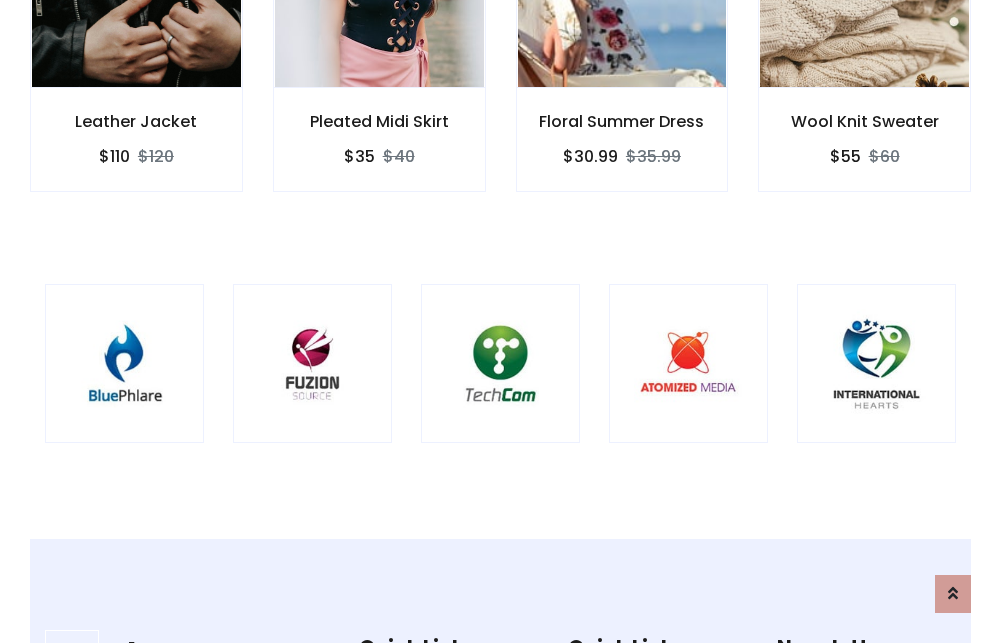 click at bounding box center [500, 363] 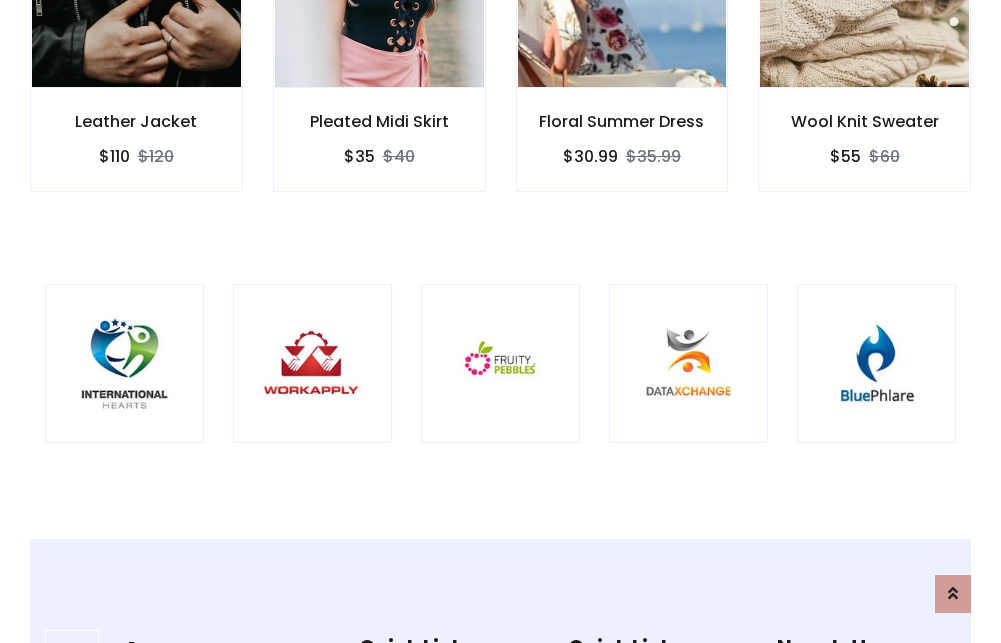 click at bounding box center [500, 363] 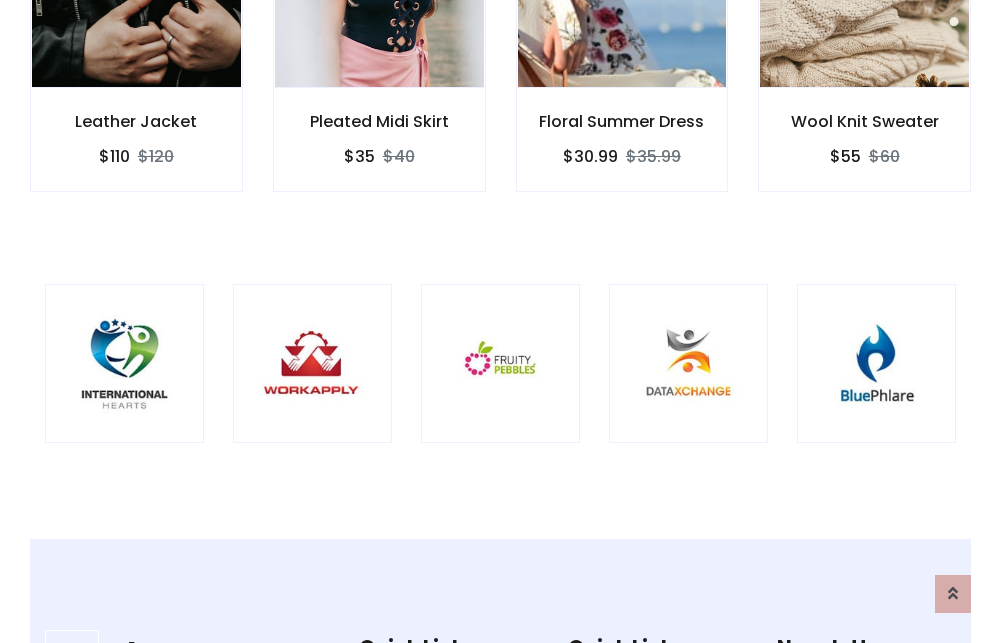 scroll, scrollTop: 0, scrollLeft: 0, axis: both 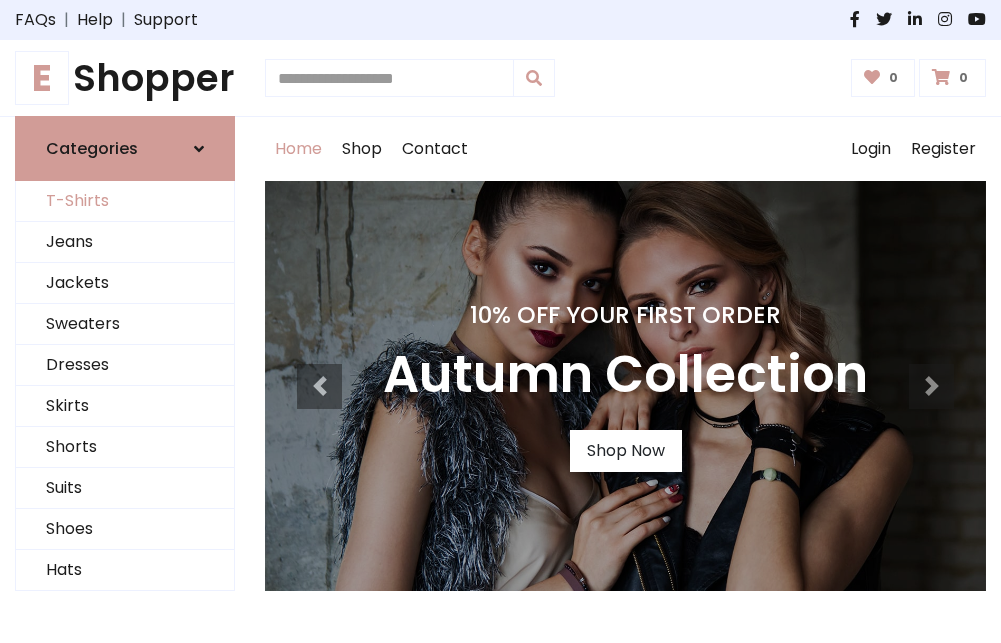 click on "T-Shirts" at bounding box center [125, 201] 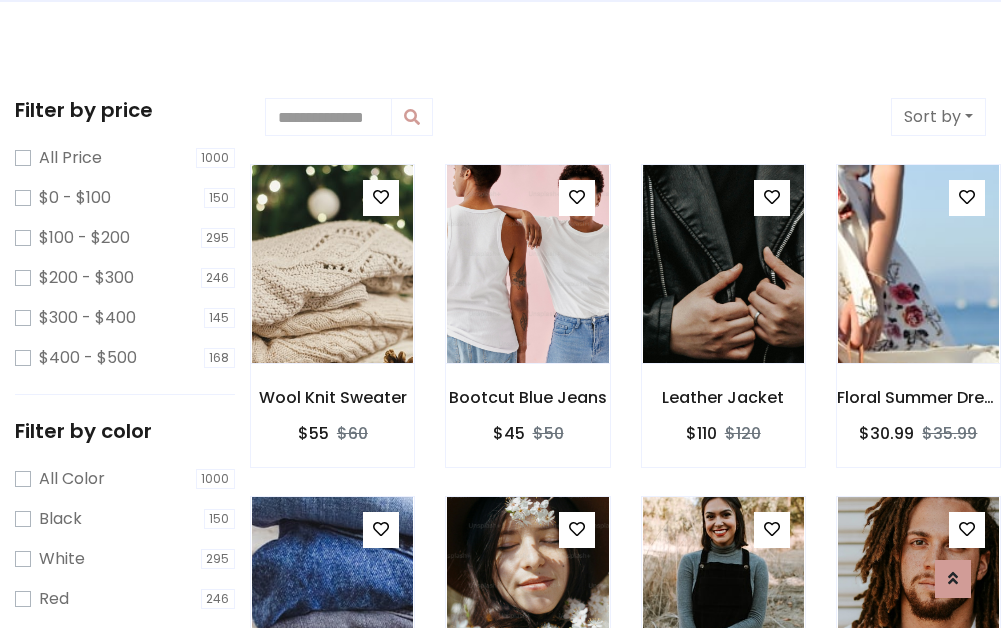 scroll, scrollTop: 0, scrollLeft: 0, axis: both 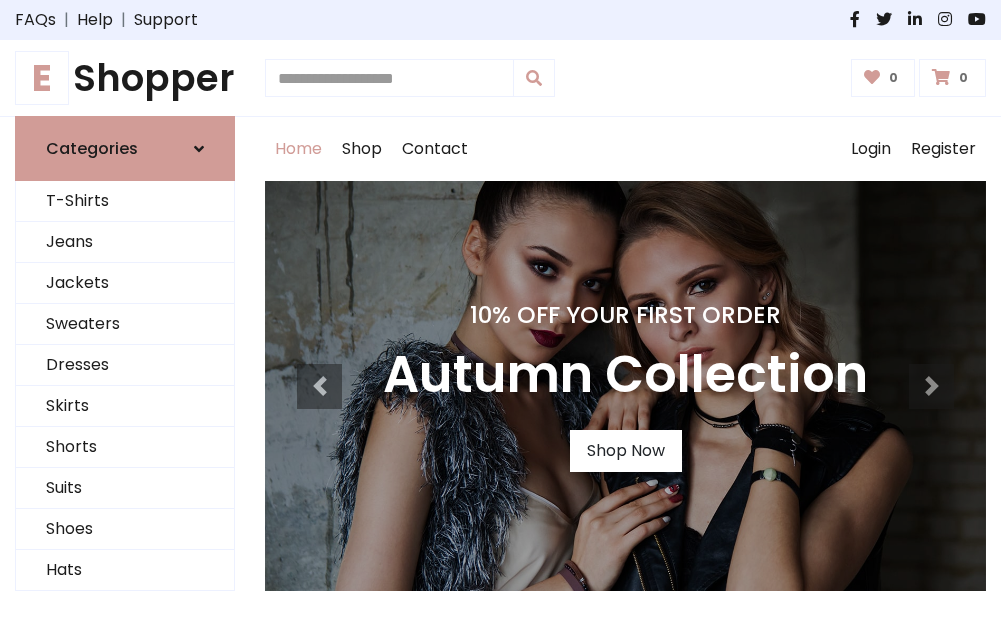 click on "E Shopper" at bounding box center [125, 78] 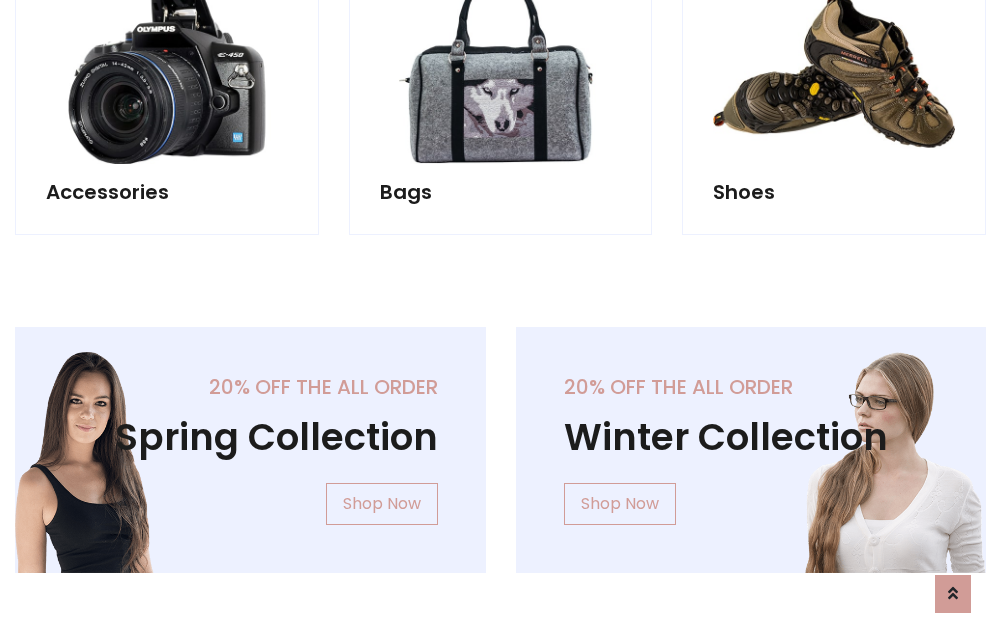 scroll, scrollTop: 1943, scrollLeft: 0, axis: vertical 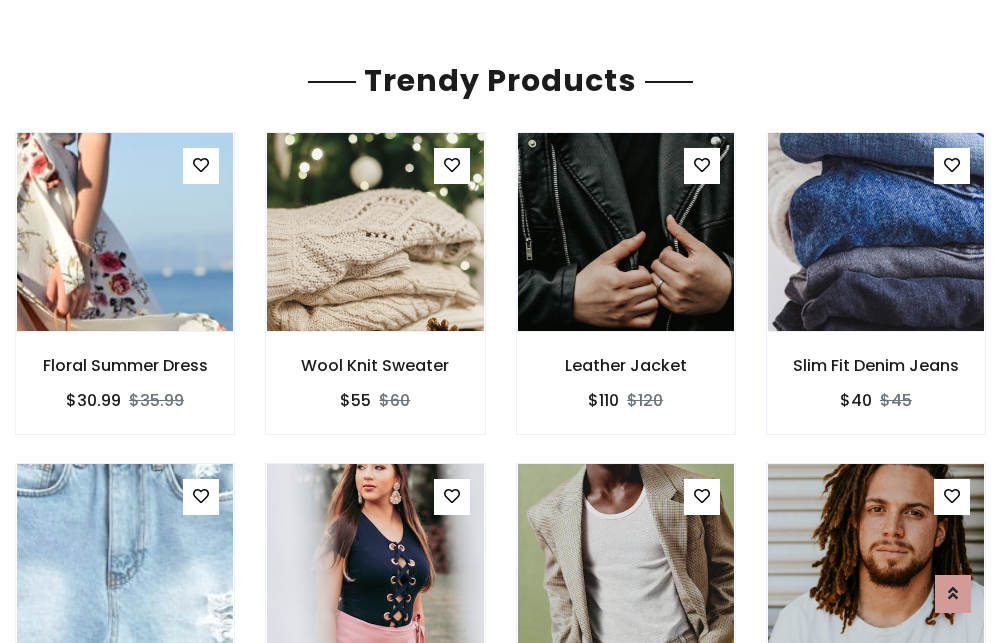 click on "Shop" at bounding box center (362, -1794) 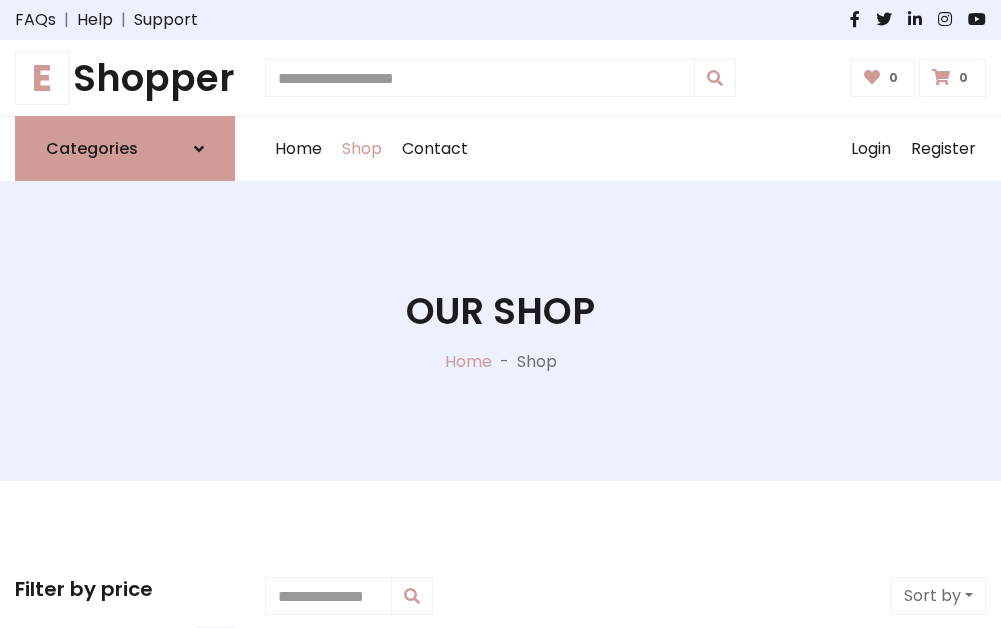 scroll, scrollTop: 0, scrollLeft: 0, axis: both 